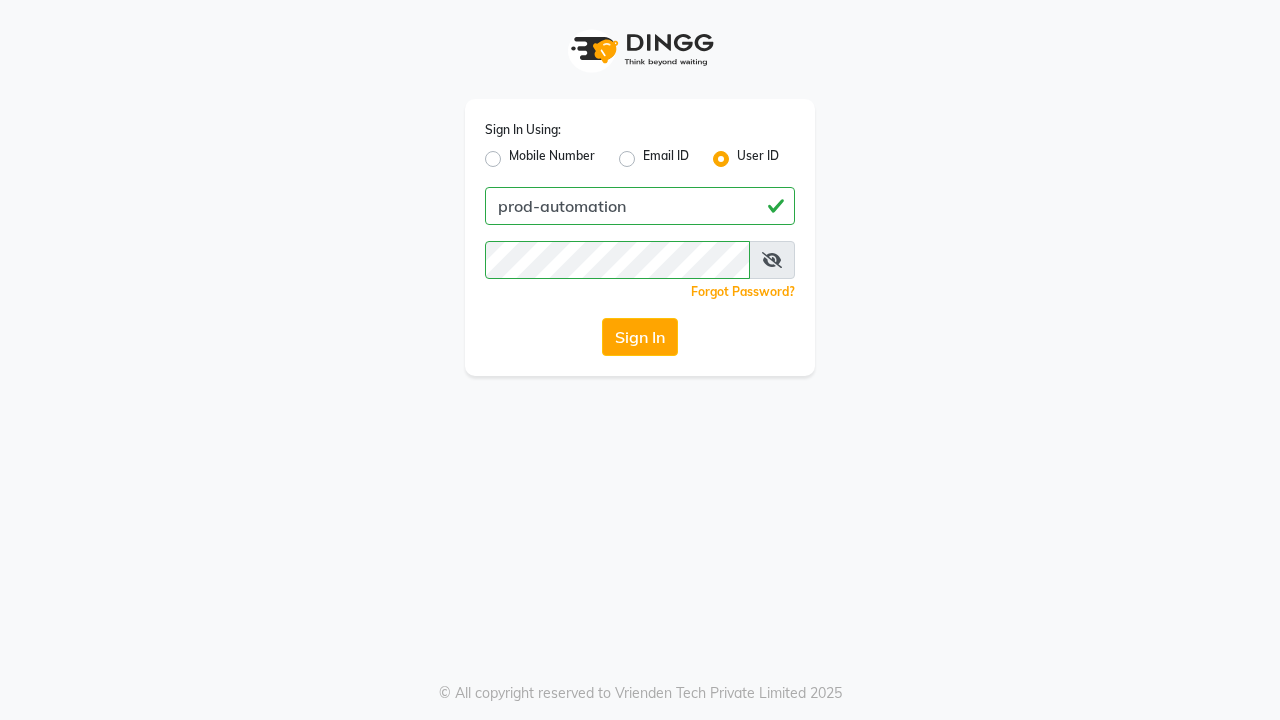 scroll, scrollTop: 0, scrollLeft: 0, axis: both 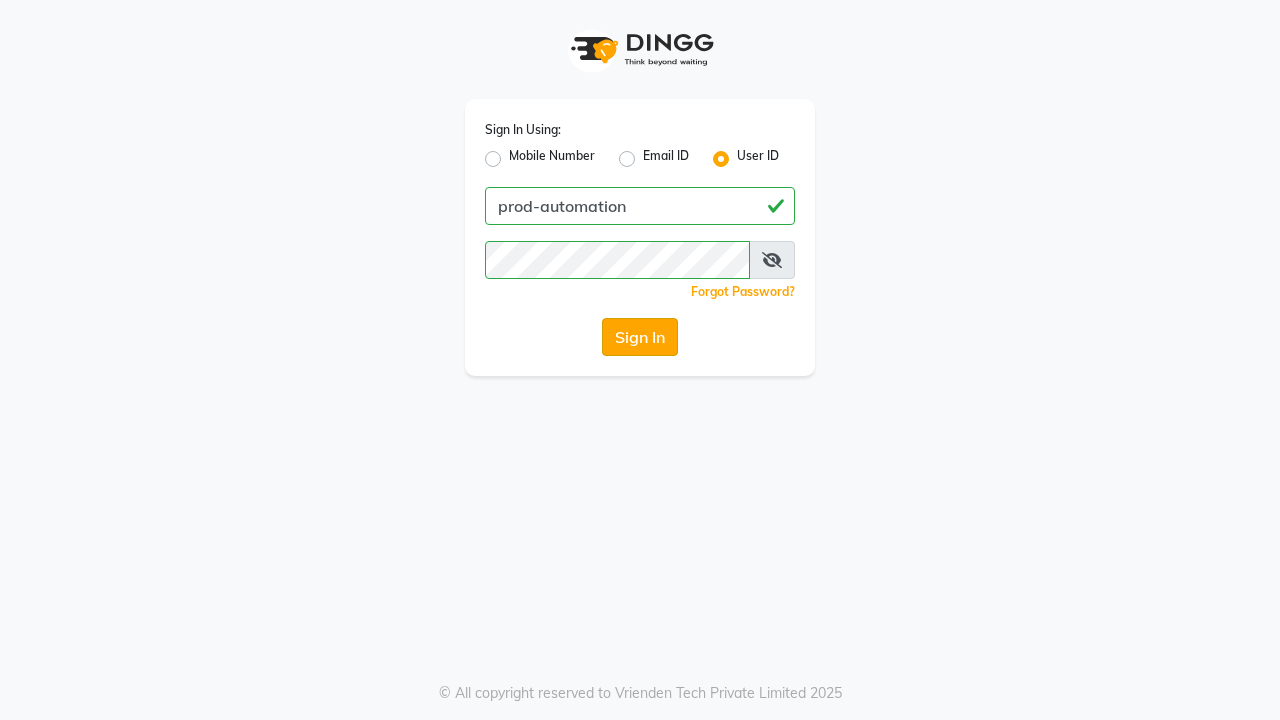 click on "Sign In" 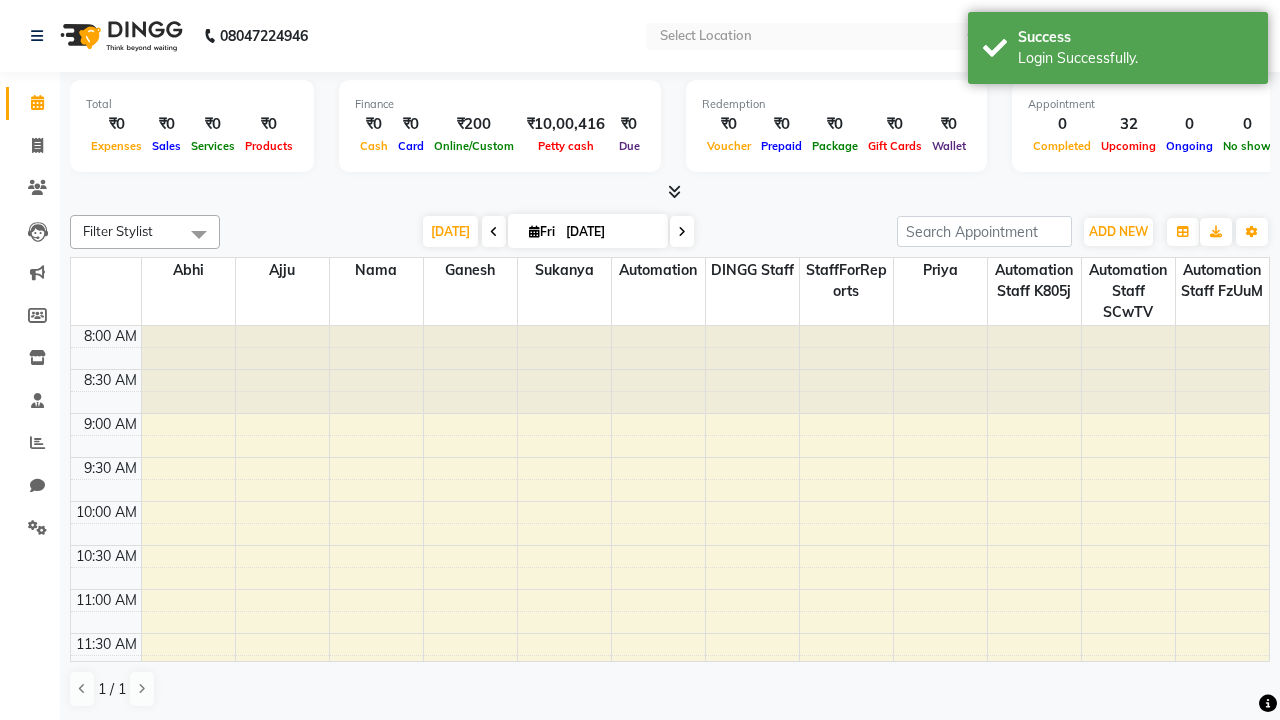 select on "en" 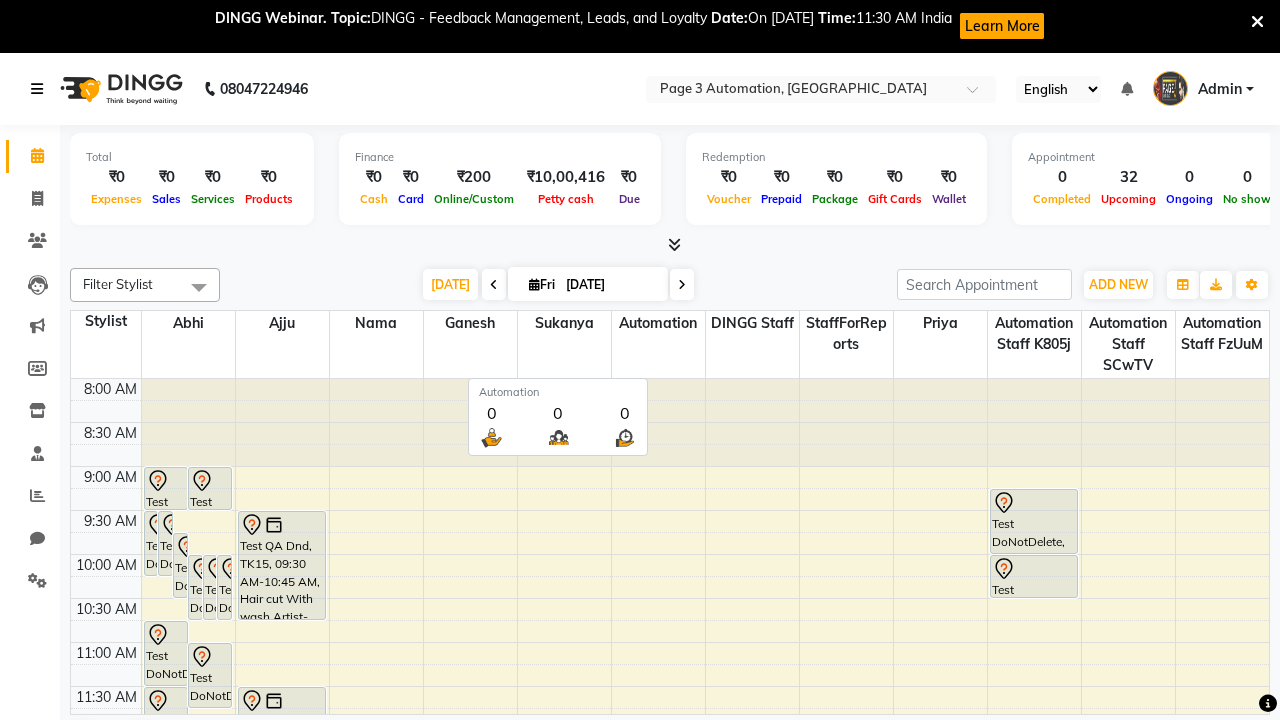 click at bounding box center [37, 89] 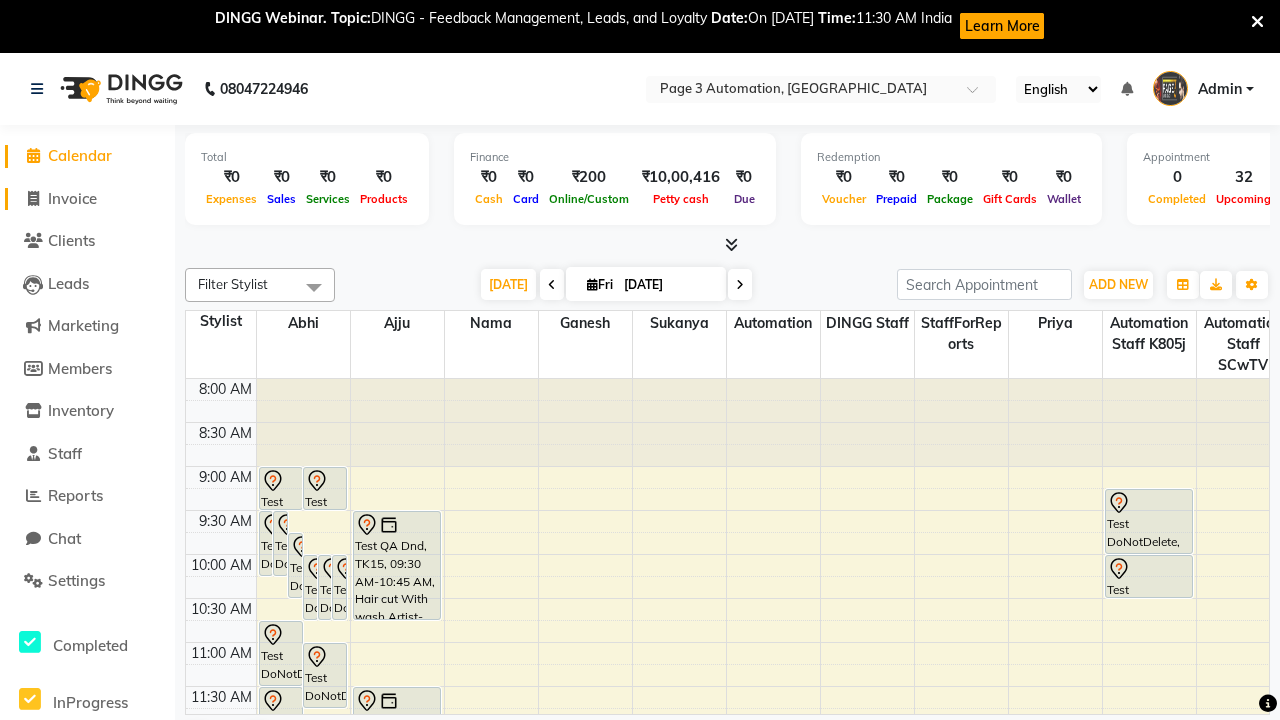 click on "Invoice" 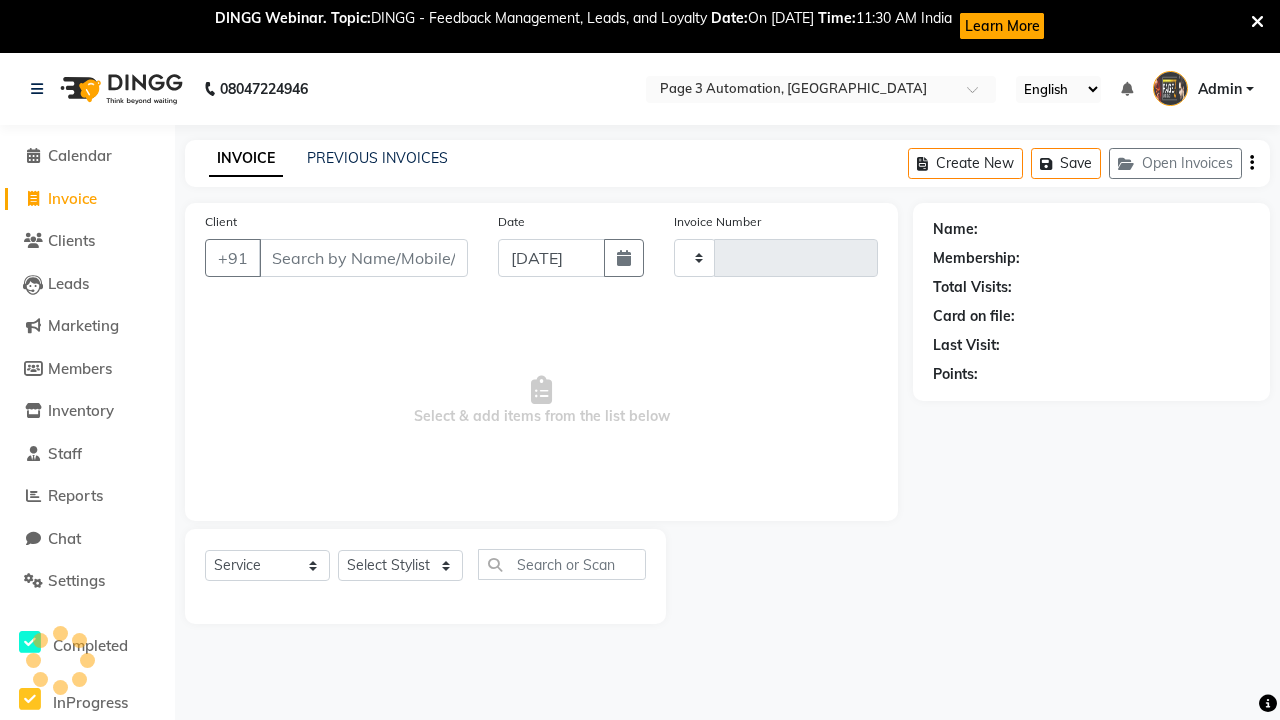 type on "7043" 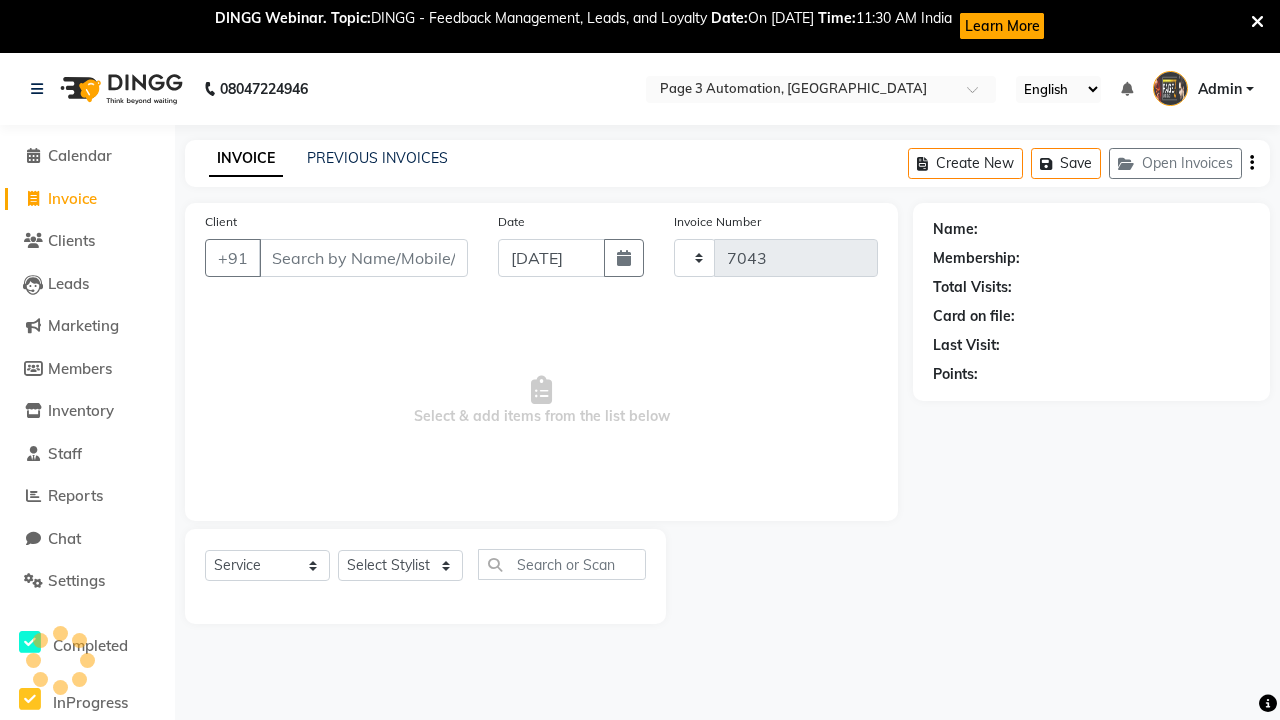 select on "2774" 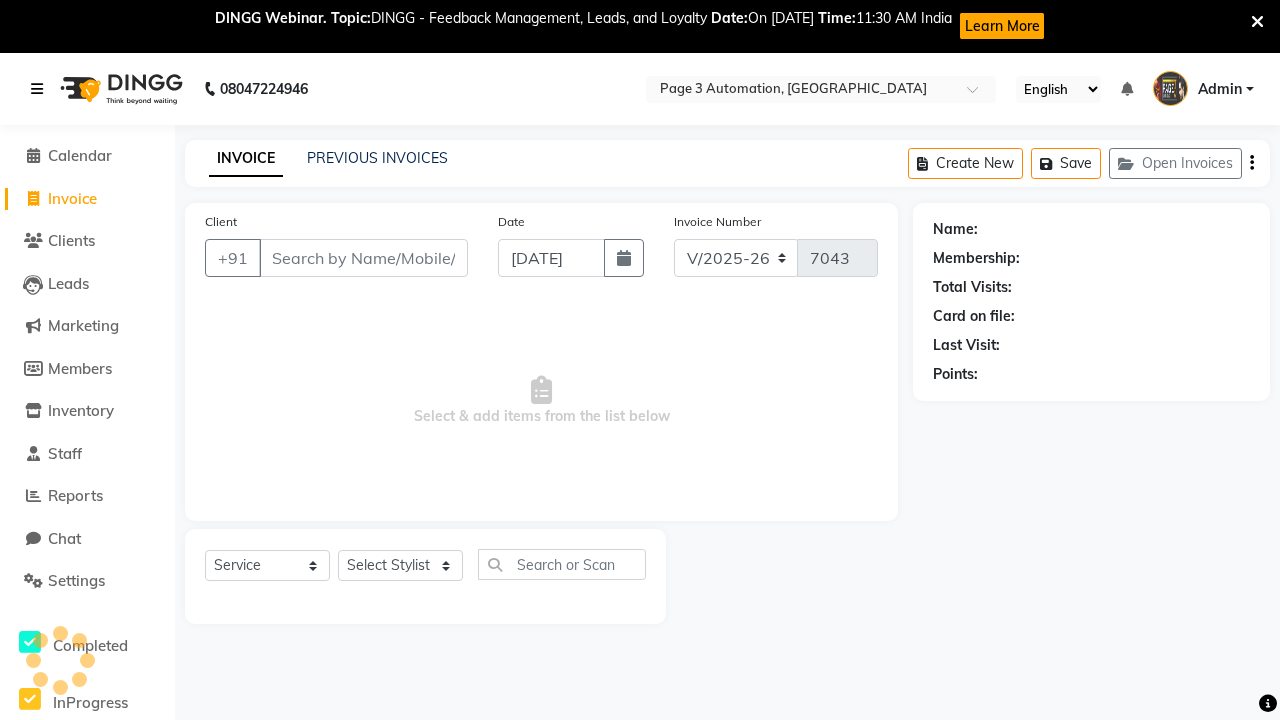 click at bounding box center (37, 89) 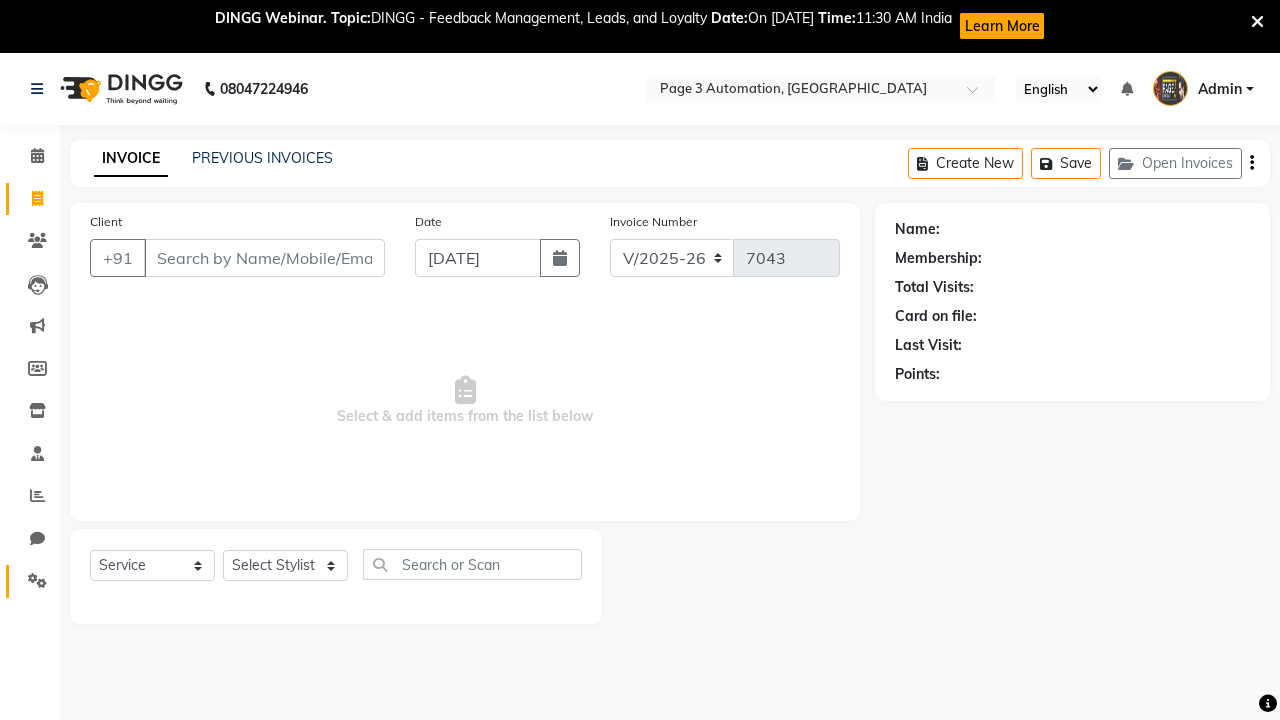click 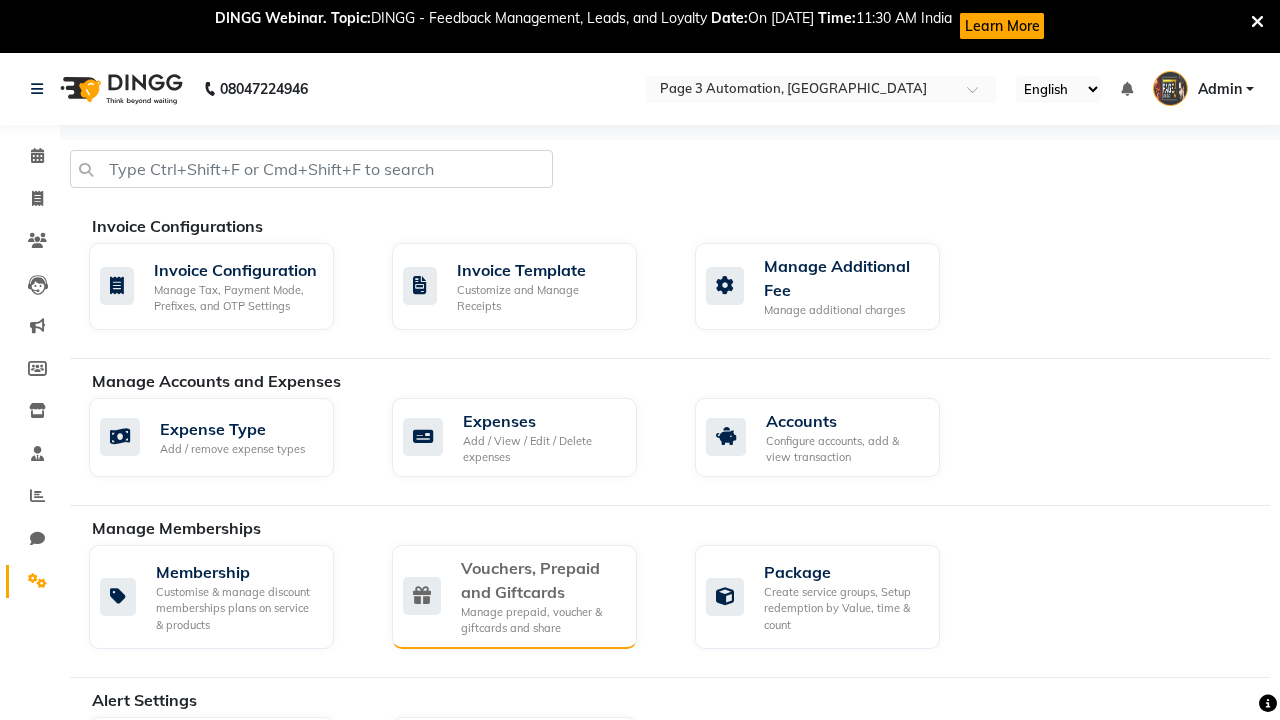 click on "Vouchers, Prepaid and Giftcards" 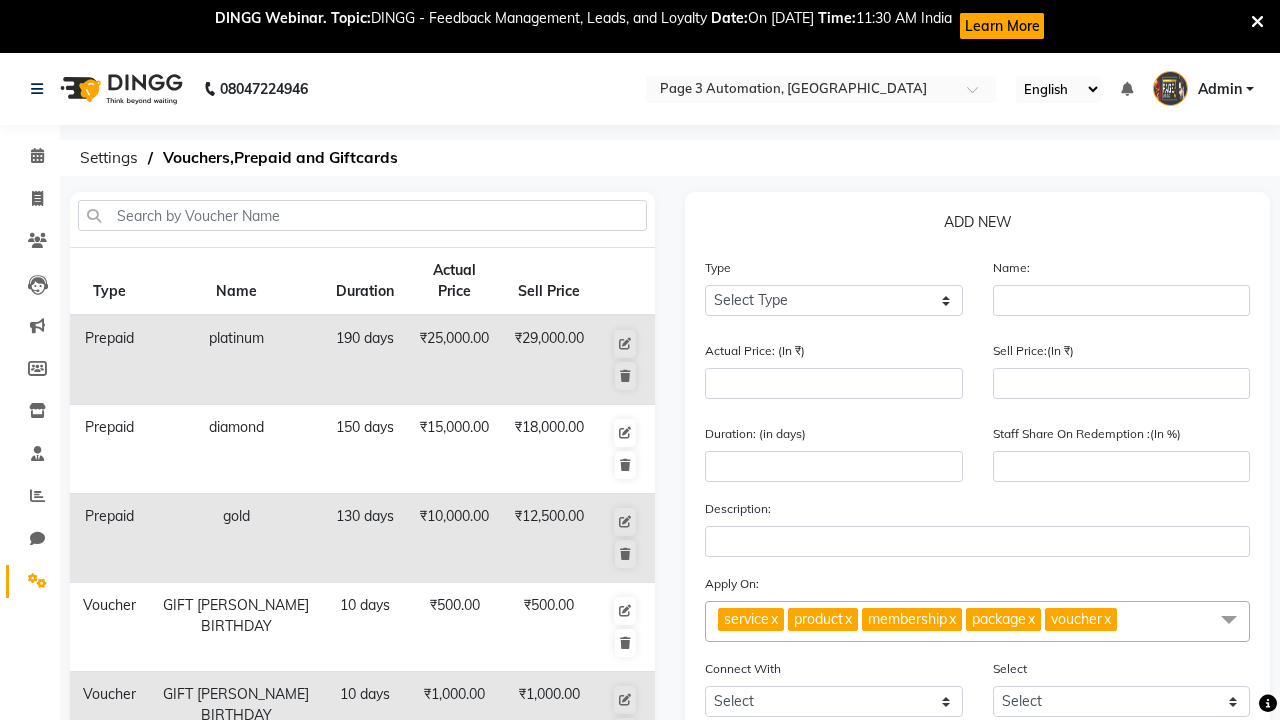 select on "P" 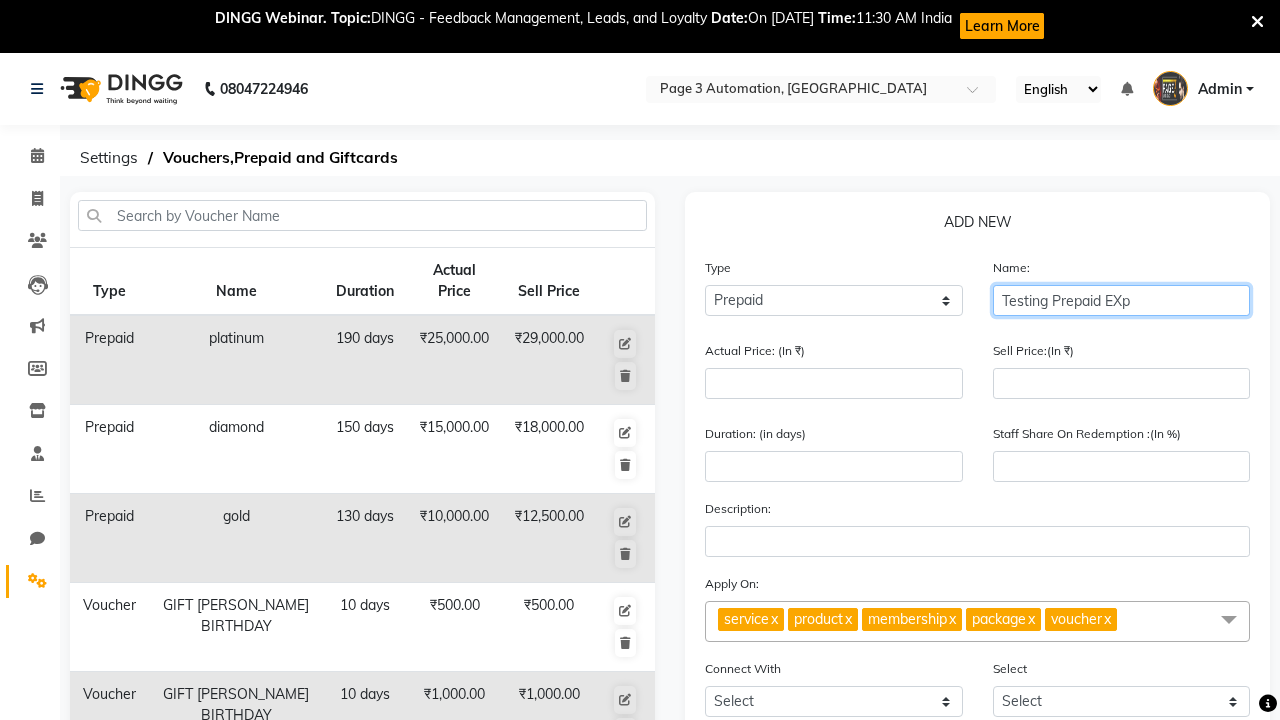 type on "Testing Prepaid EXp" 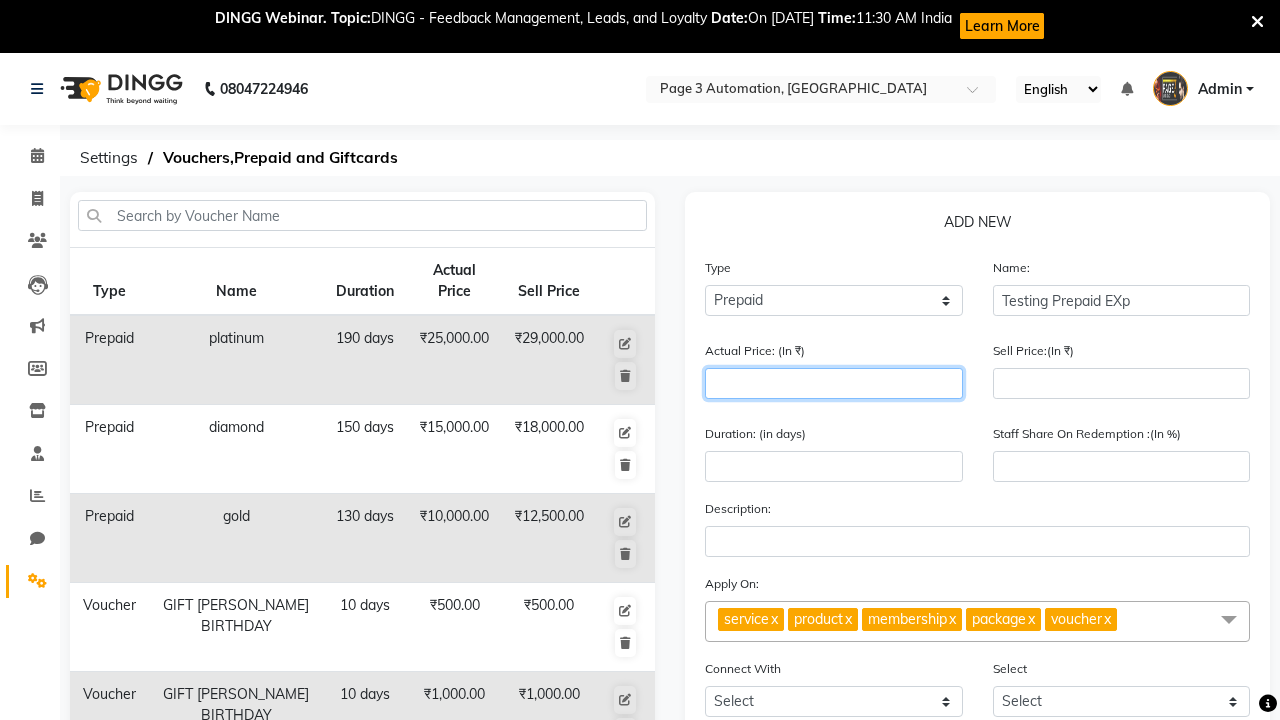 type on "1500" 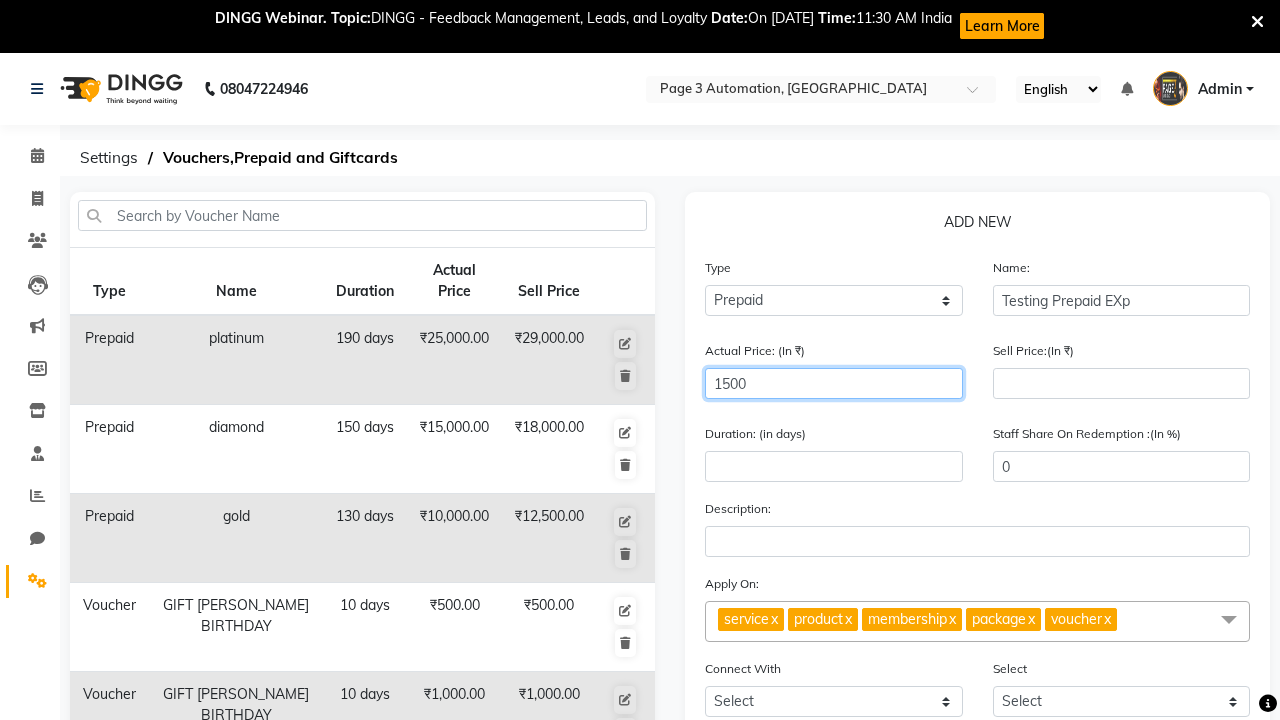 type on "1500" 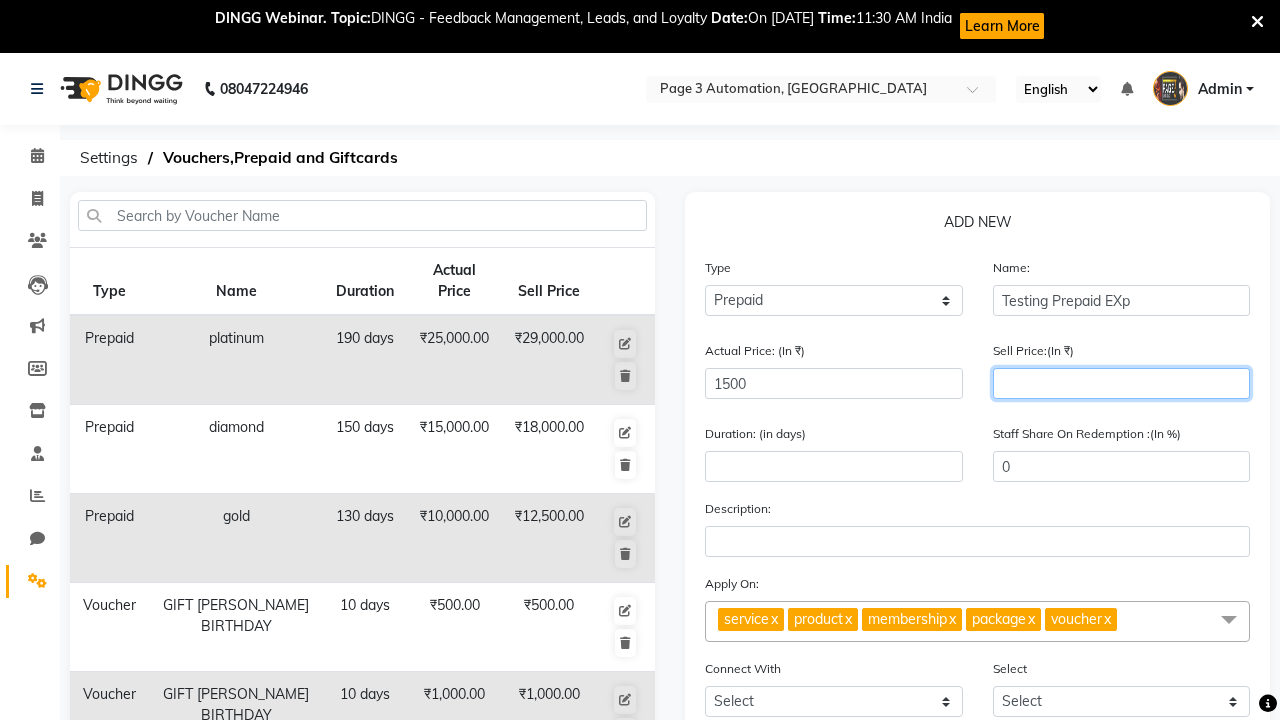 type on "1200" 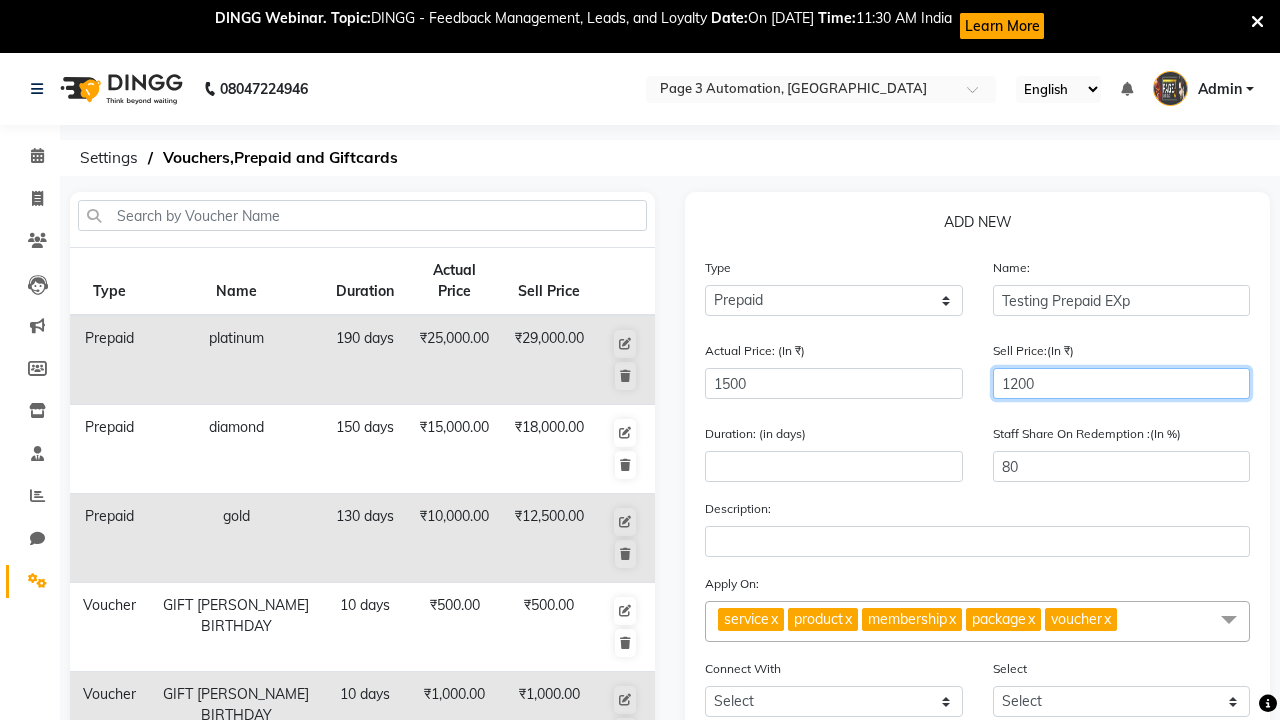 type on "1200" 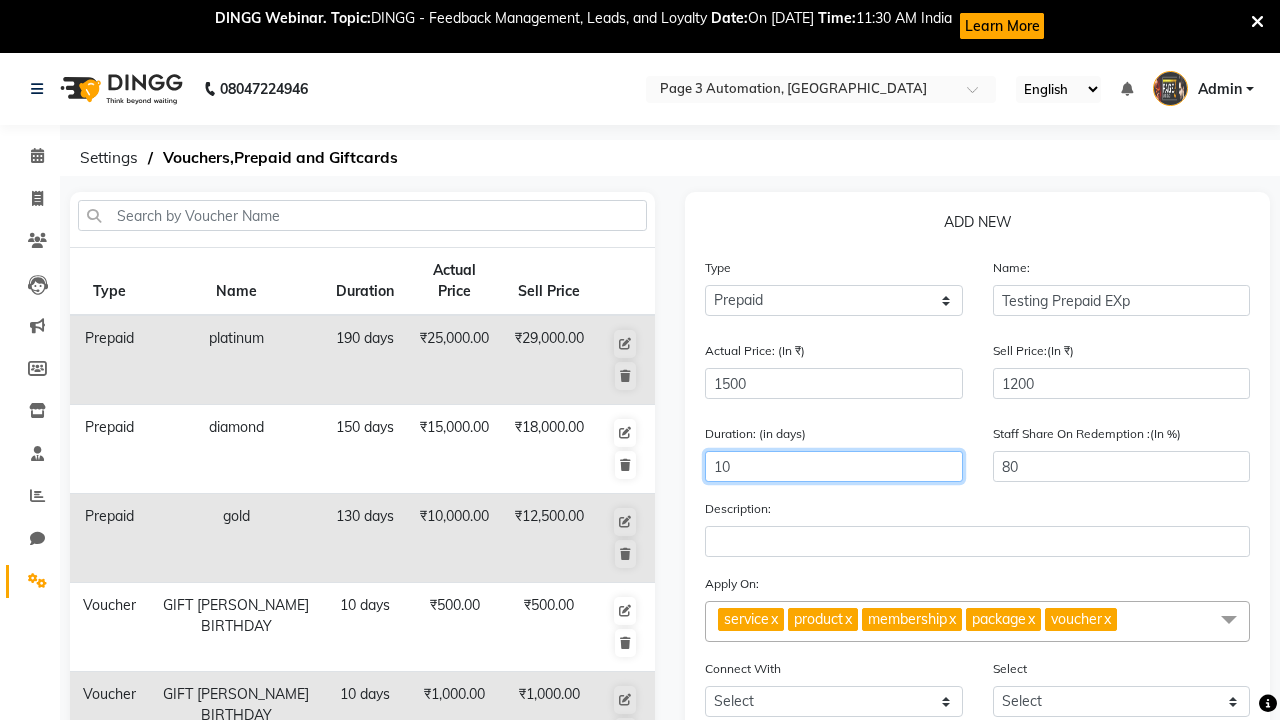 type on "10" 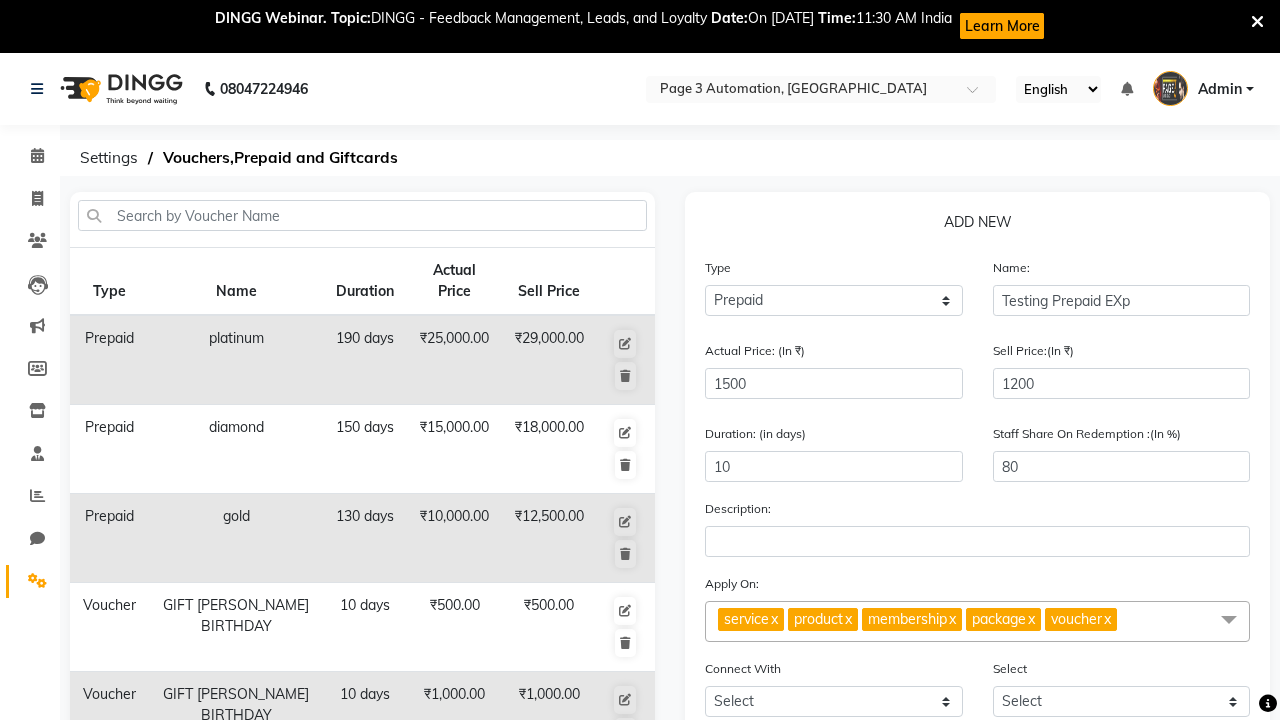 click on "Save" 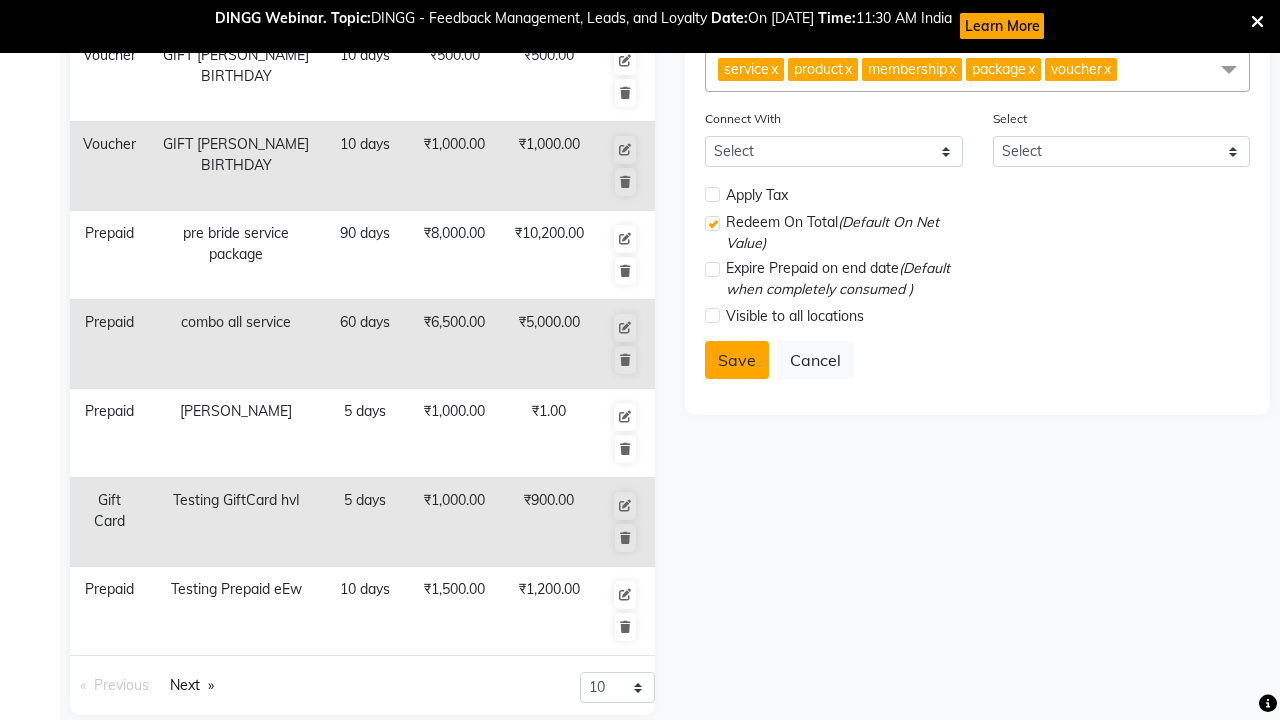 select 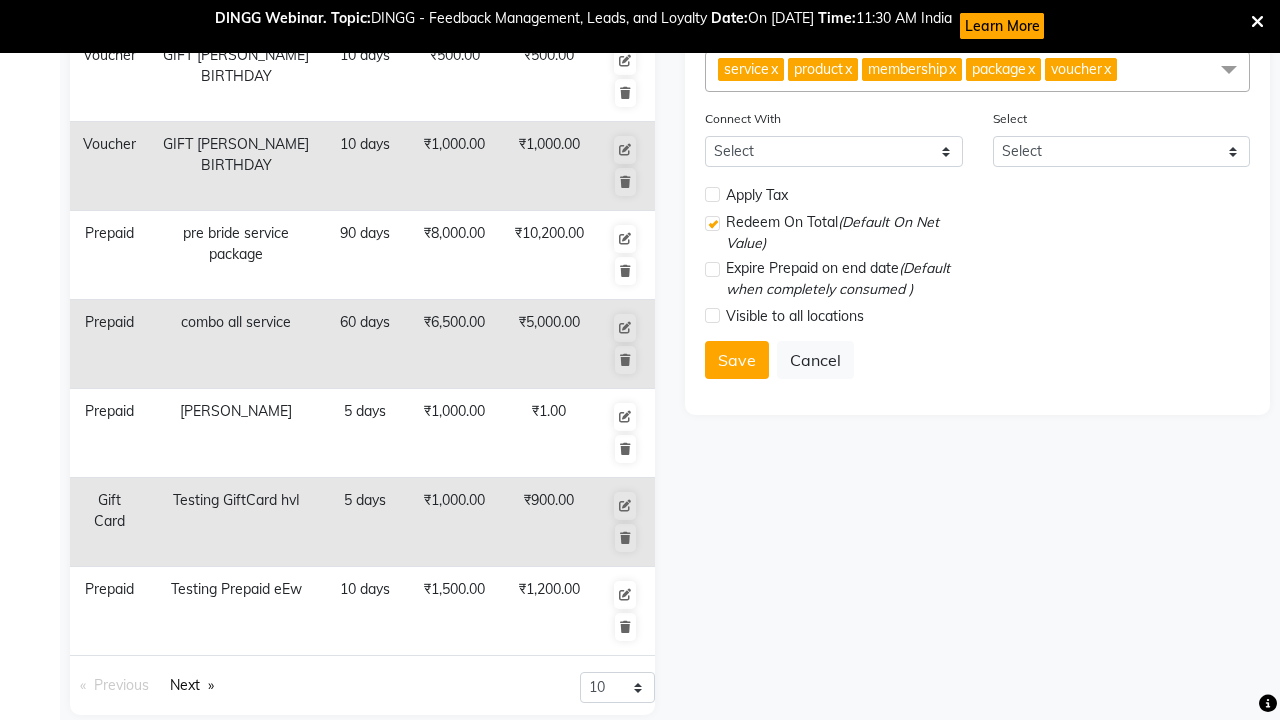click on "Admin" at bounding box center (1220, -461) 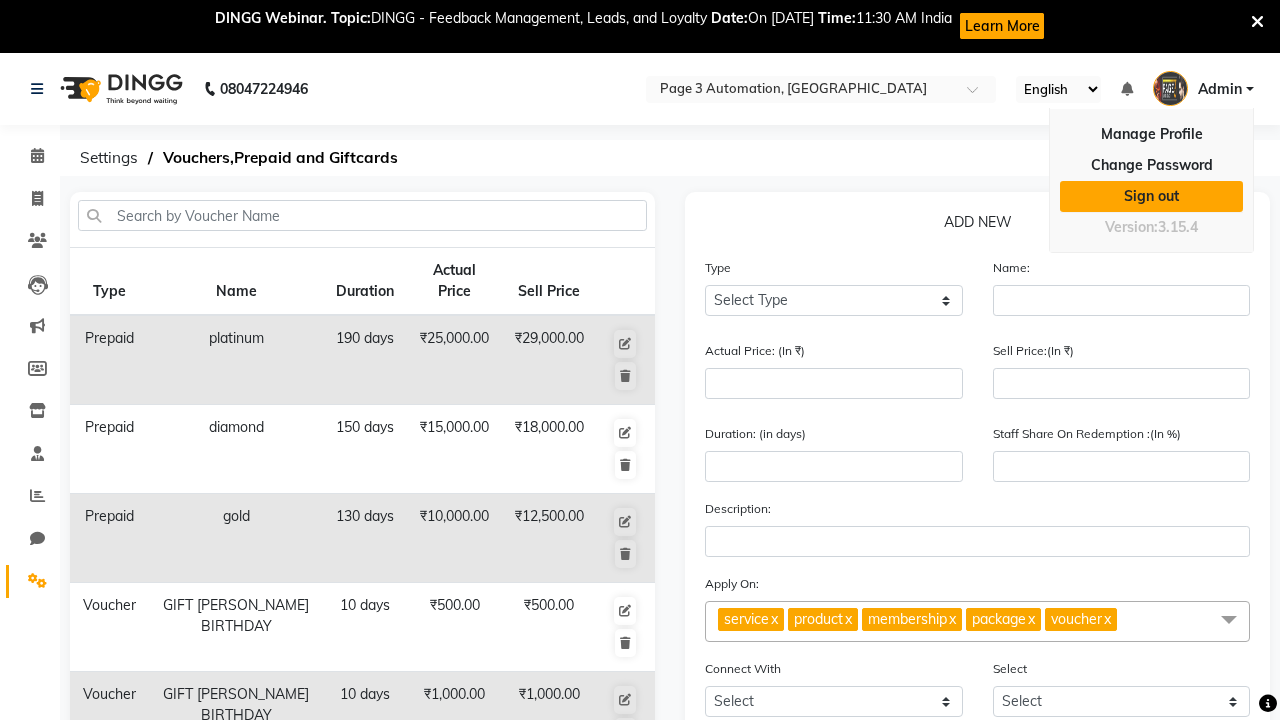 click on "Sign out" at bounding box center [1151, 196] 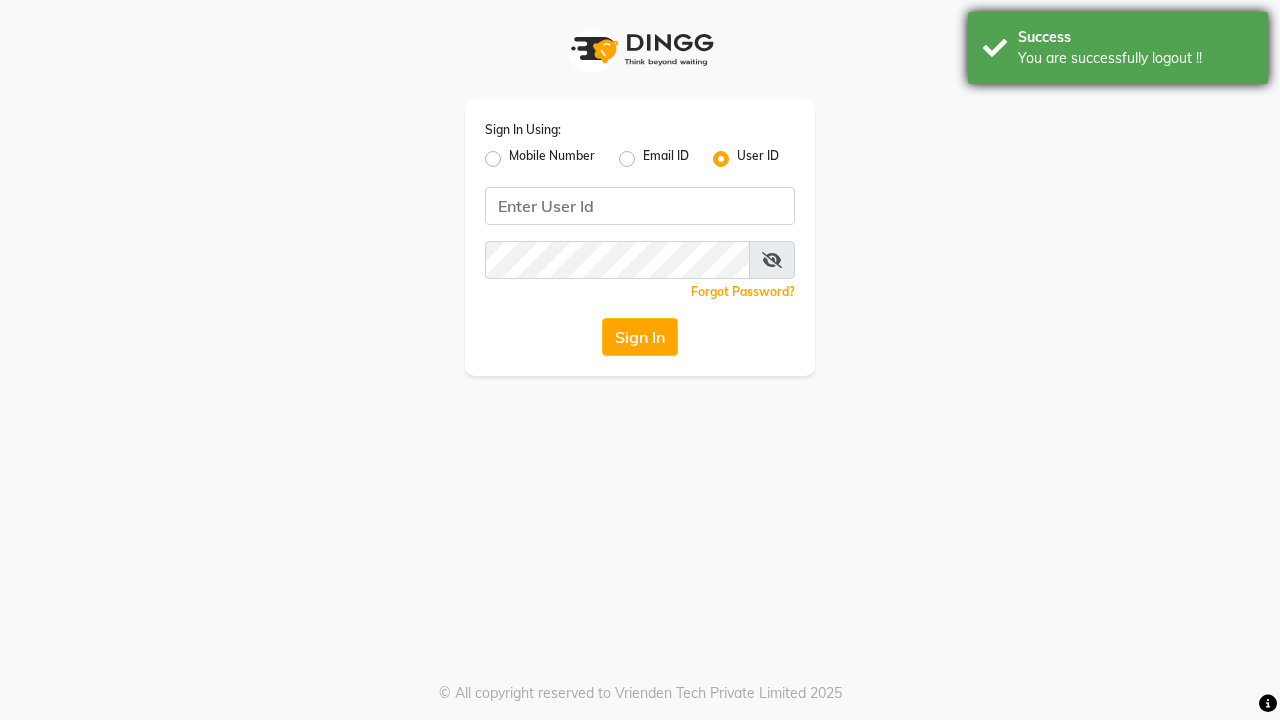 click on "You are successfully logout !!" at bounding box center [1135, 58] 